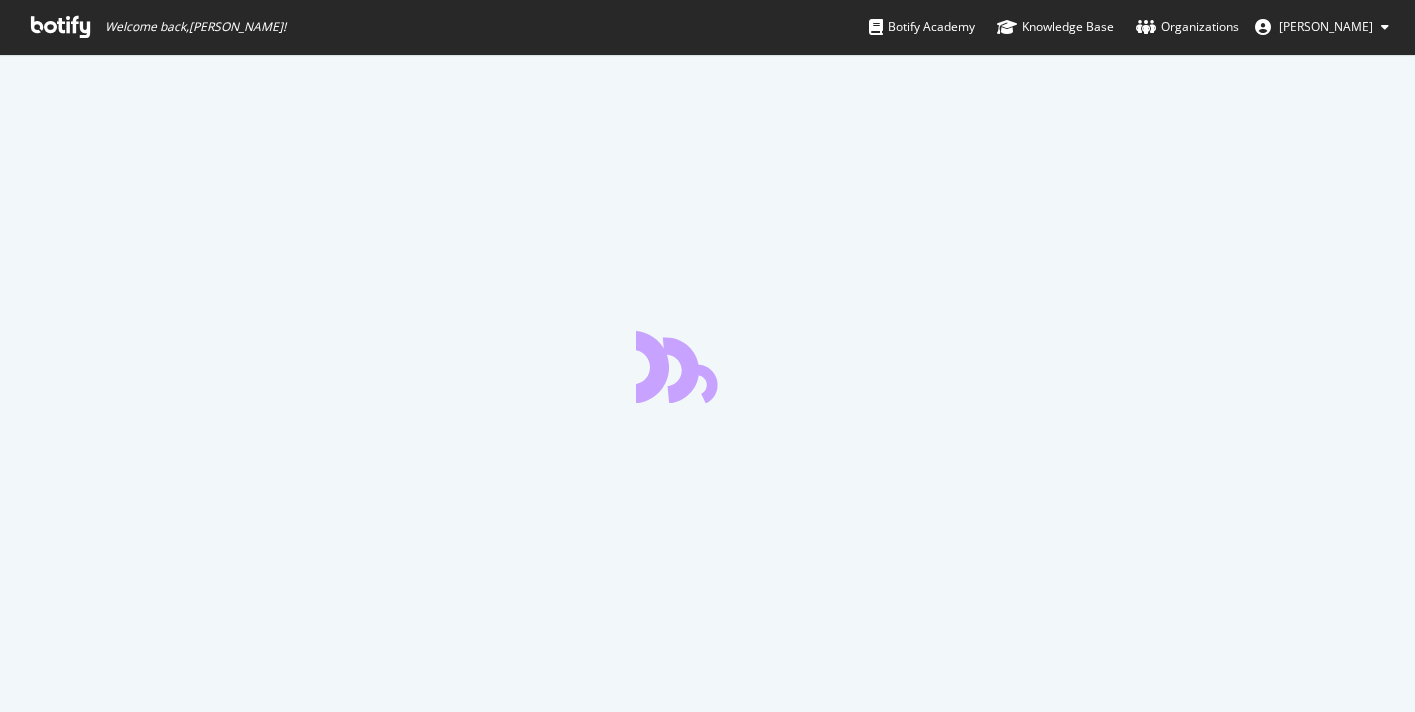 scroll, scrollTop: 0, scrollLeft: 0, axis: both 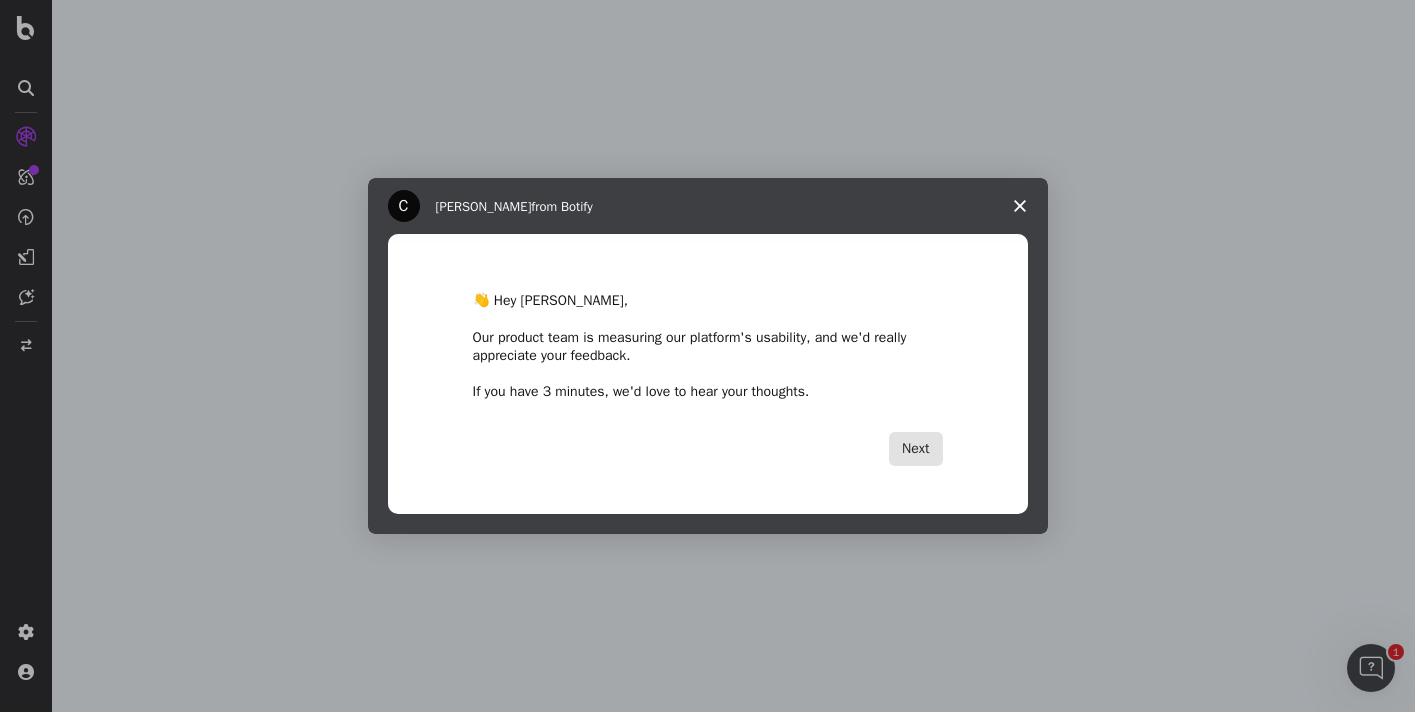 click on "Next" at bounding box center [915, 449] 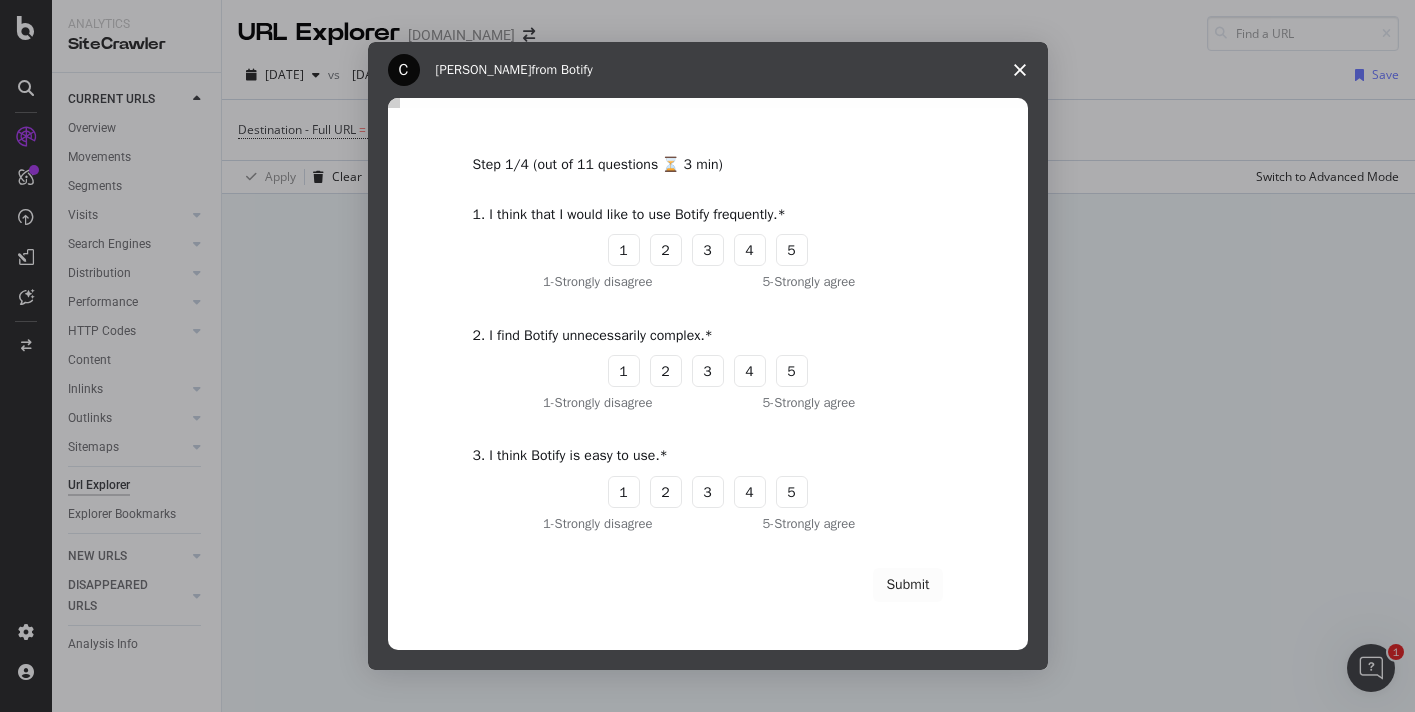click at bounding box center [1020, 70] 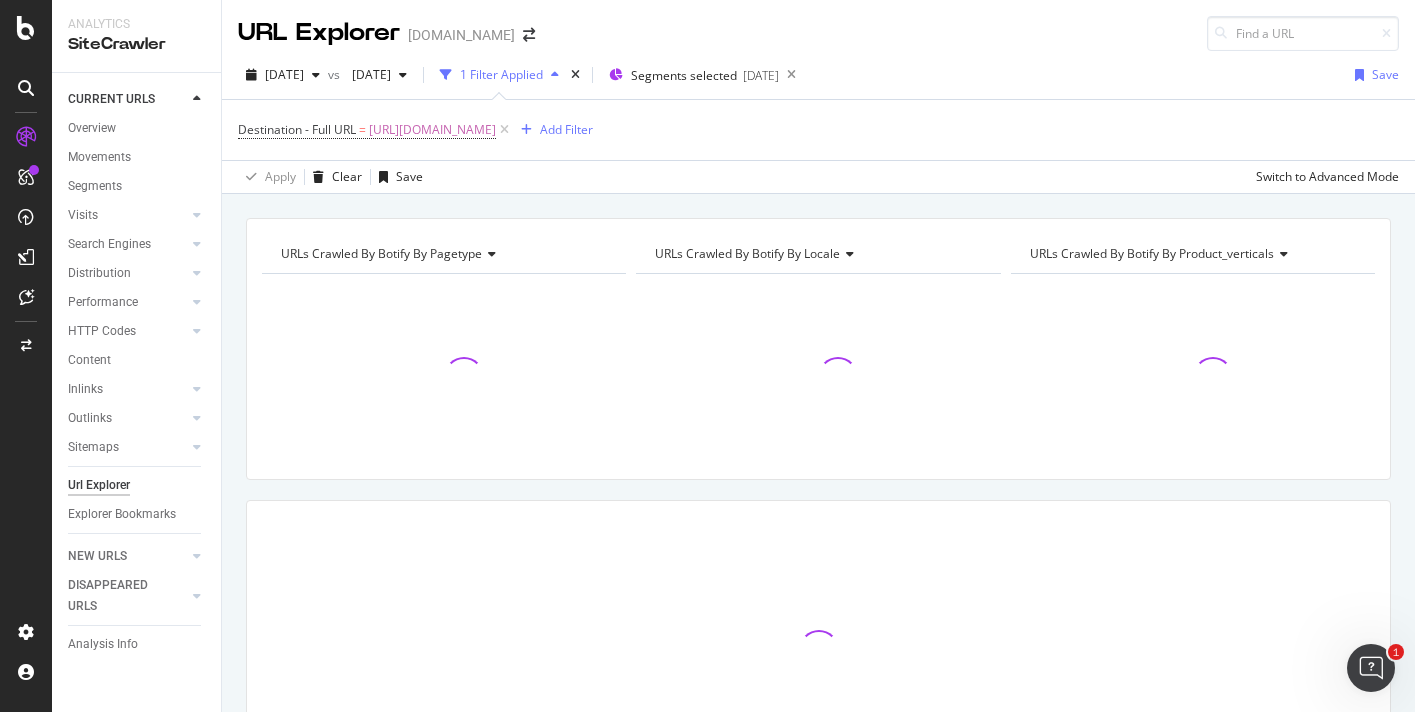 click on "2025 Jul. 6th vs 2025 Jun. 1st 1 Filter Applied Segments selected 2025-05-26 Save" at bounding box center [818, 79] 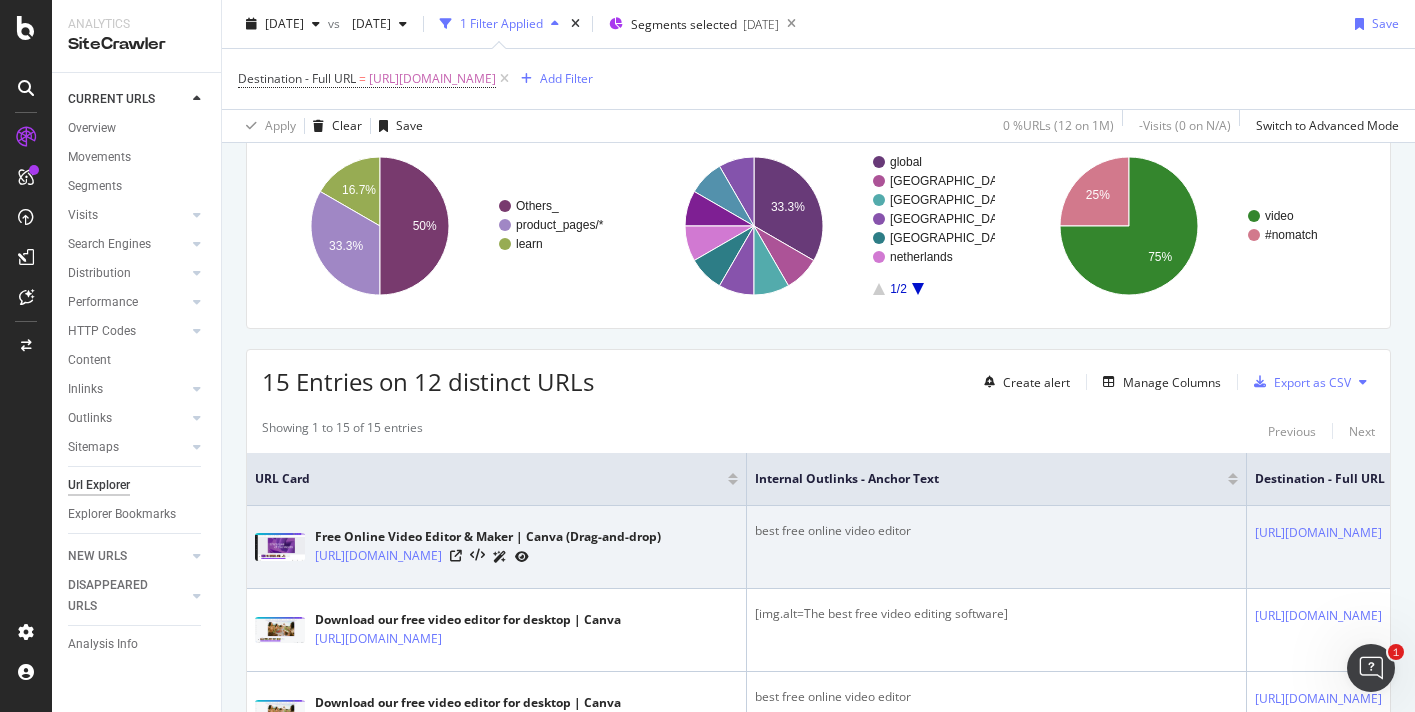 scroll, scrollTop: 150, scrollLeft: 0, axis: vertical 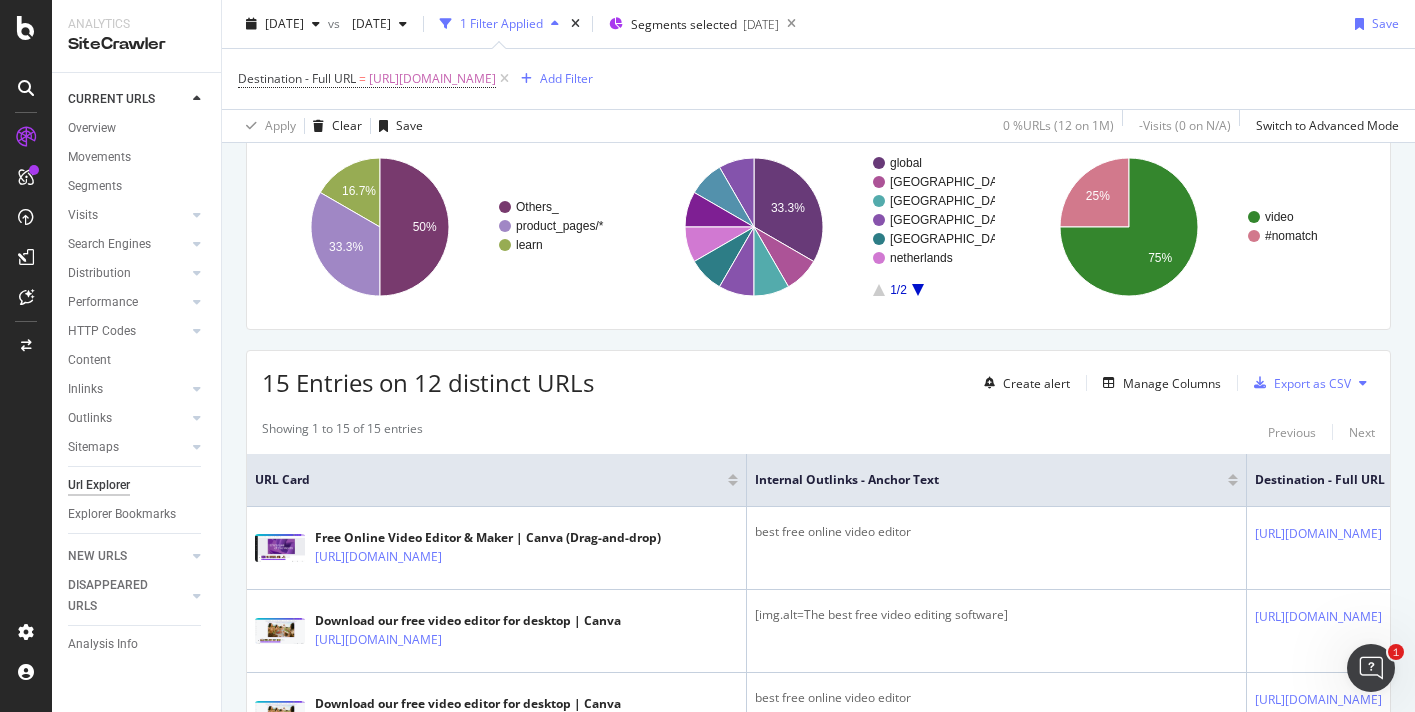 click at bounding box center (1363, 383) 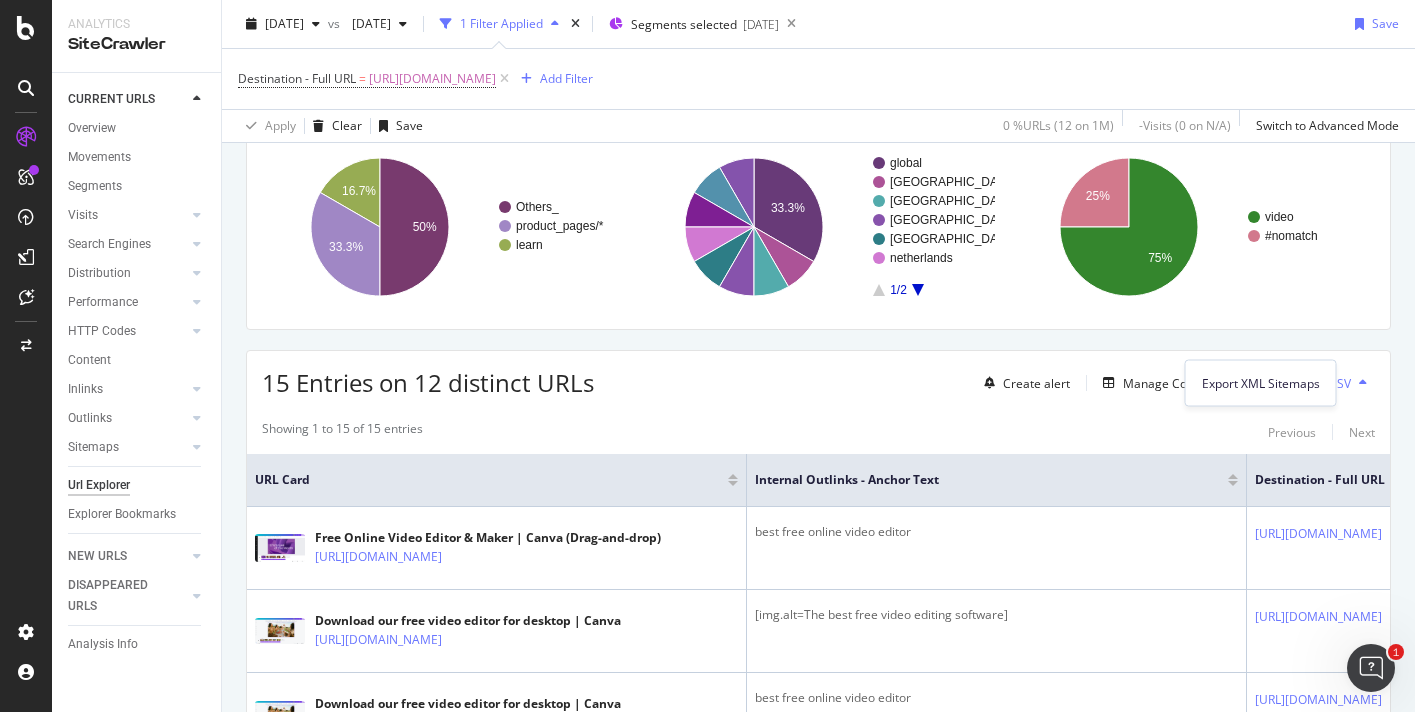 click on "15 Entries on 12 distinct URLs Create alert Manage Columns Export as CSV" at bounding box center [818, 375] 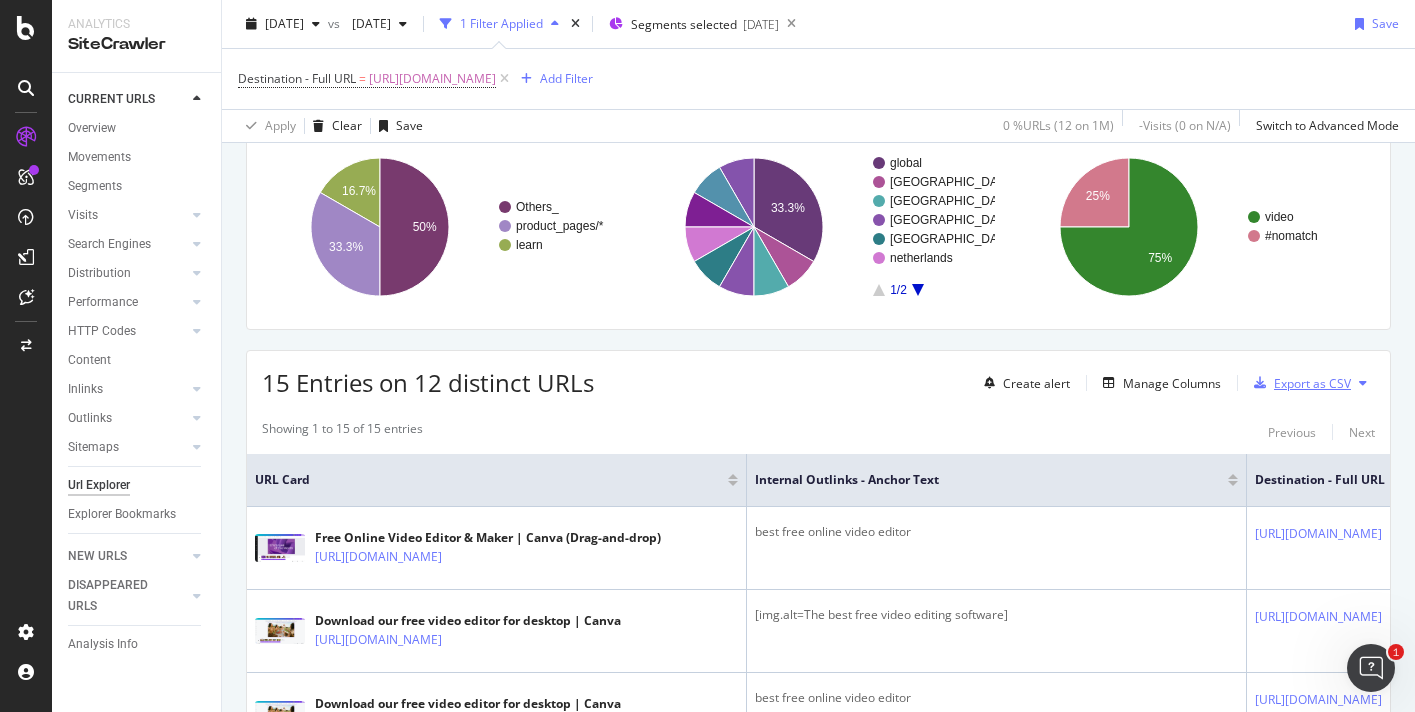 click on "Export as CSV" at bounding box center (1312, 383) 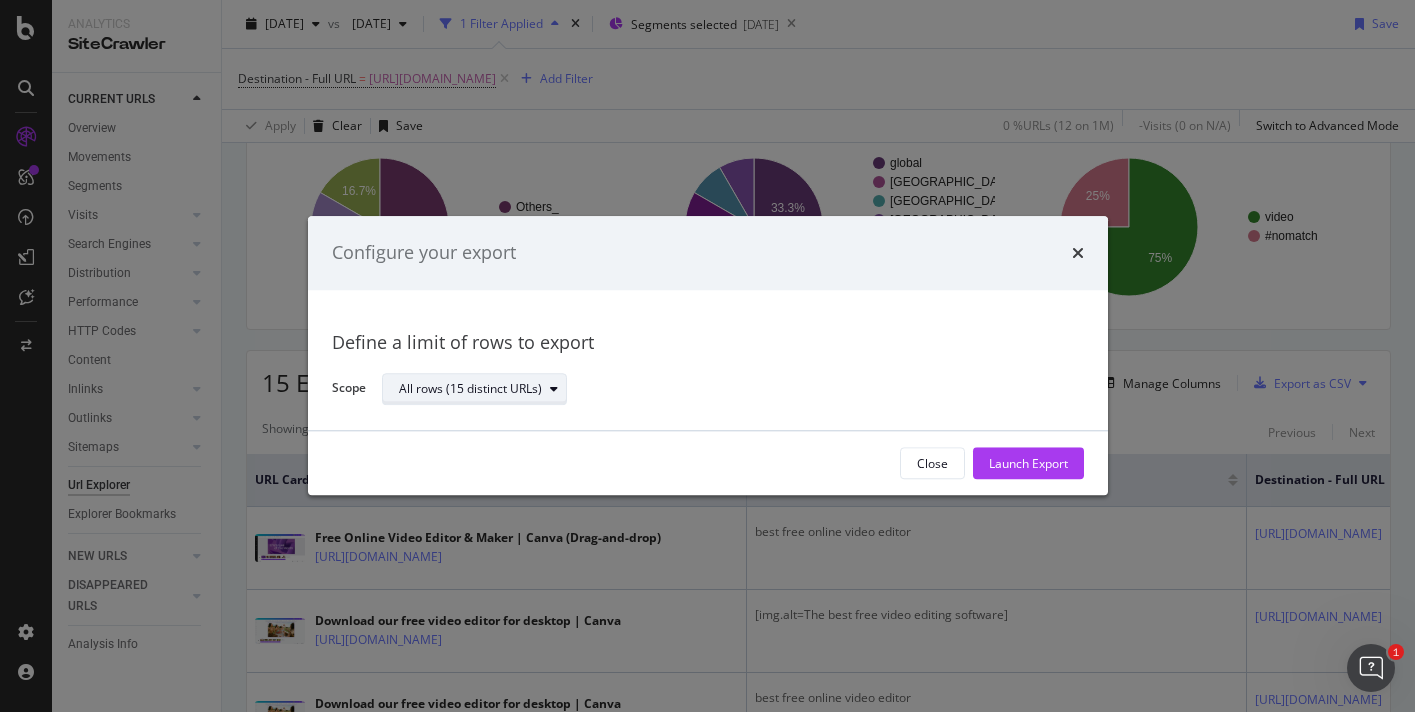 click at bounding box center (554, 389) 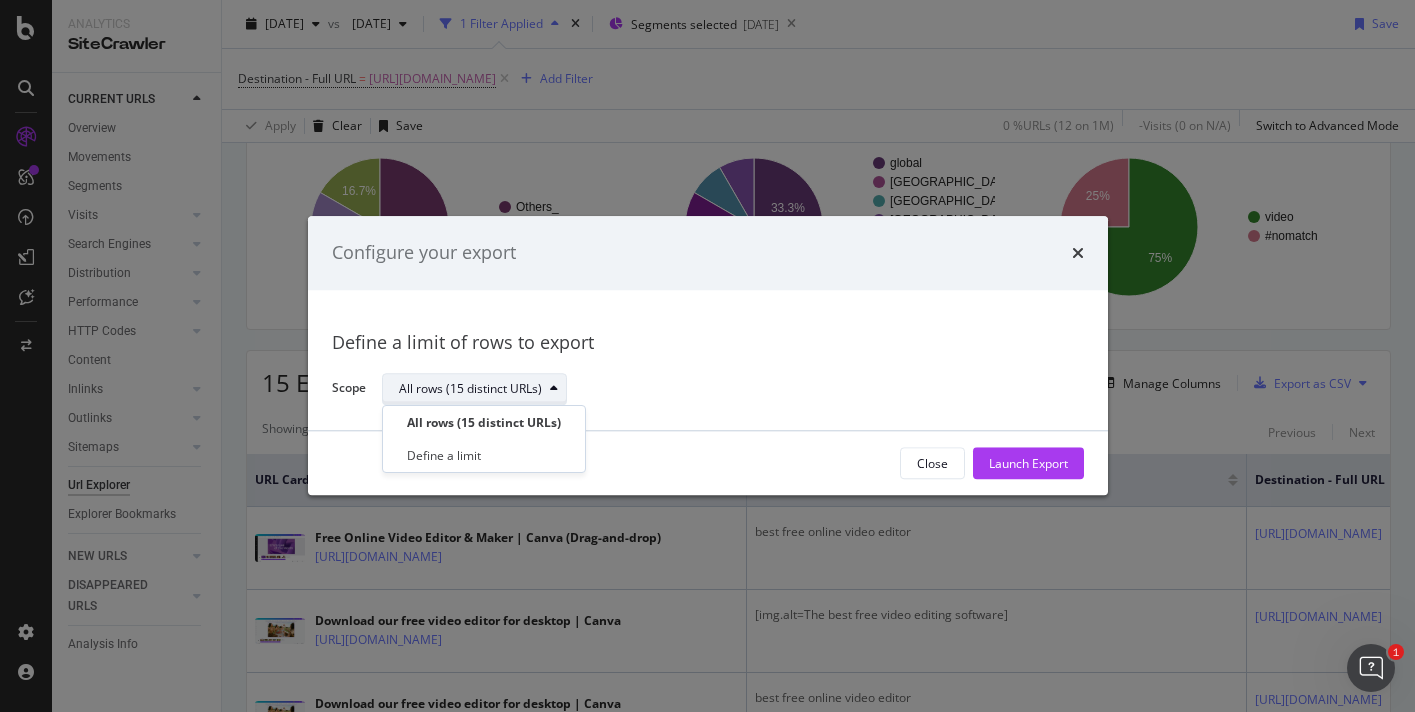click at bounding box center [554, 389] 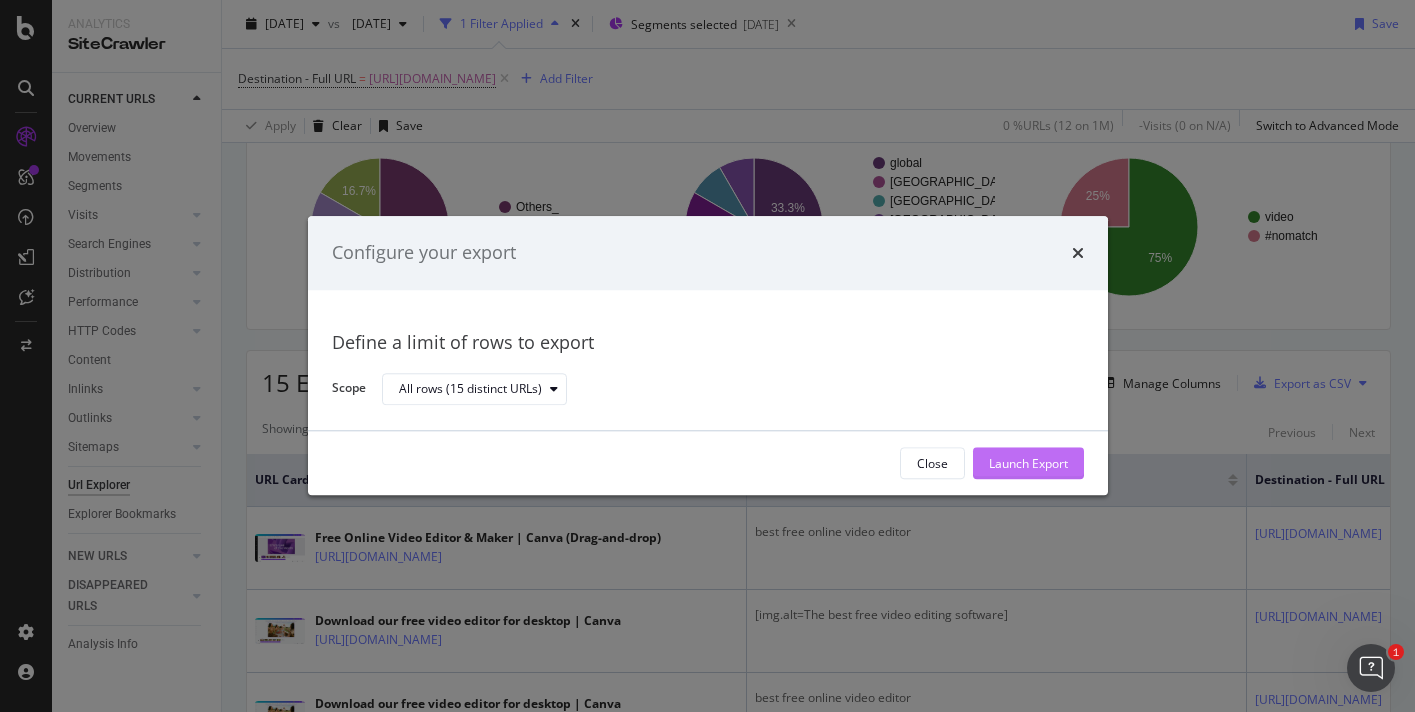 click on "Launch Export" at bounding box center [1028, 463] 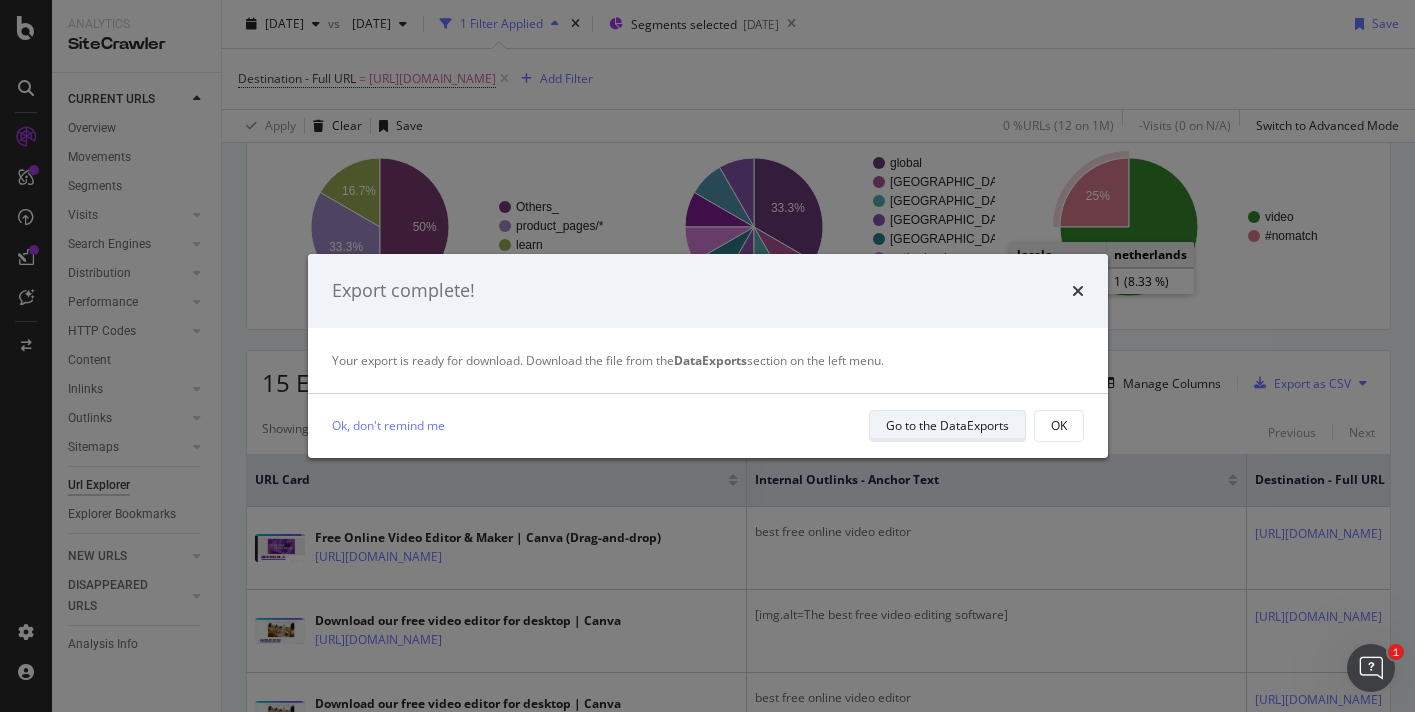 click on "Go to the DataExports" at bounding box center (947, 425) 